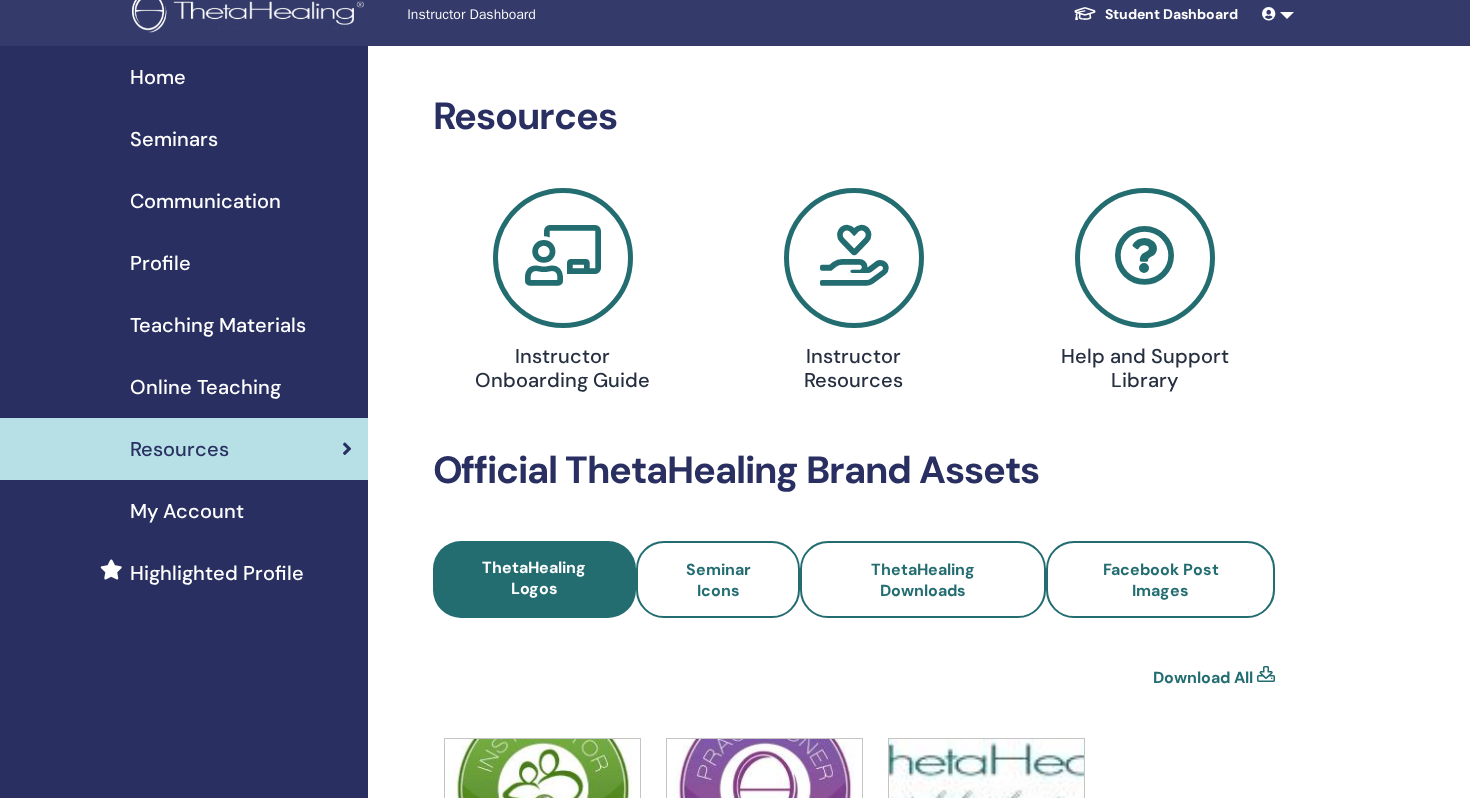 scroll, scrollTop: 48, scrollLeft: 0, axis: vertical 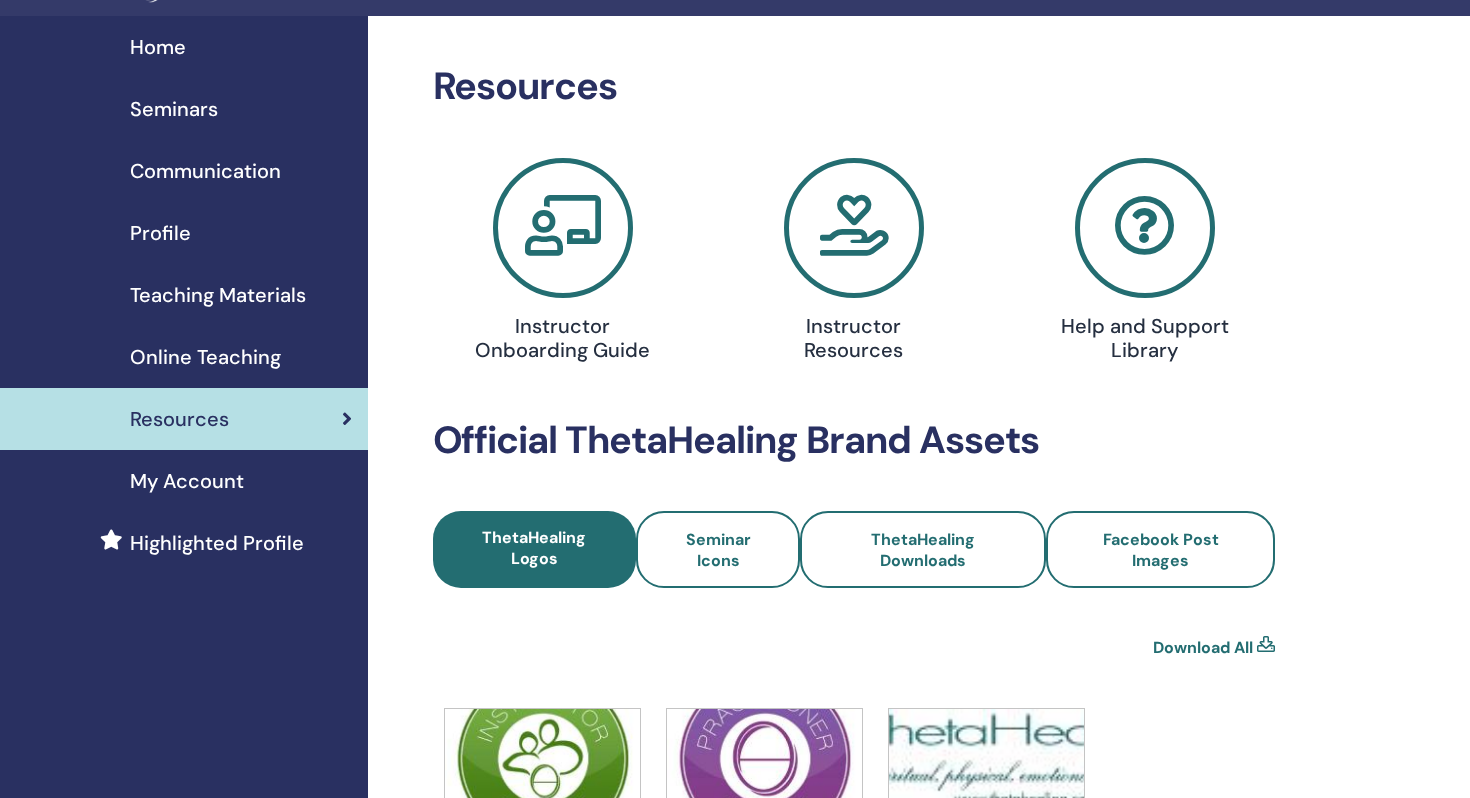click at bounding box center (854, 228) 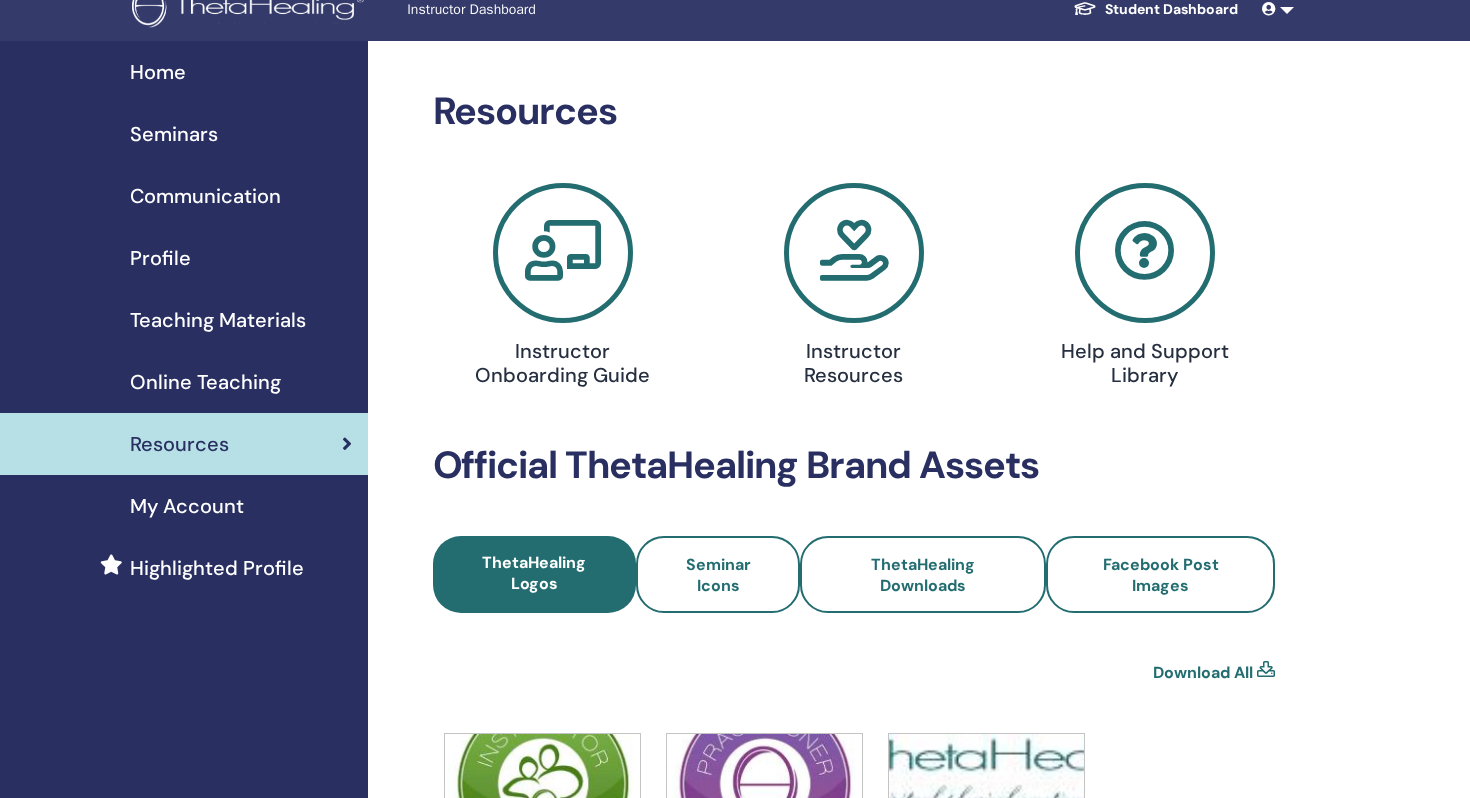 scroll, scrollTop: 0, scrollLeft: 0, axis: both 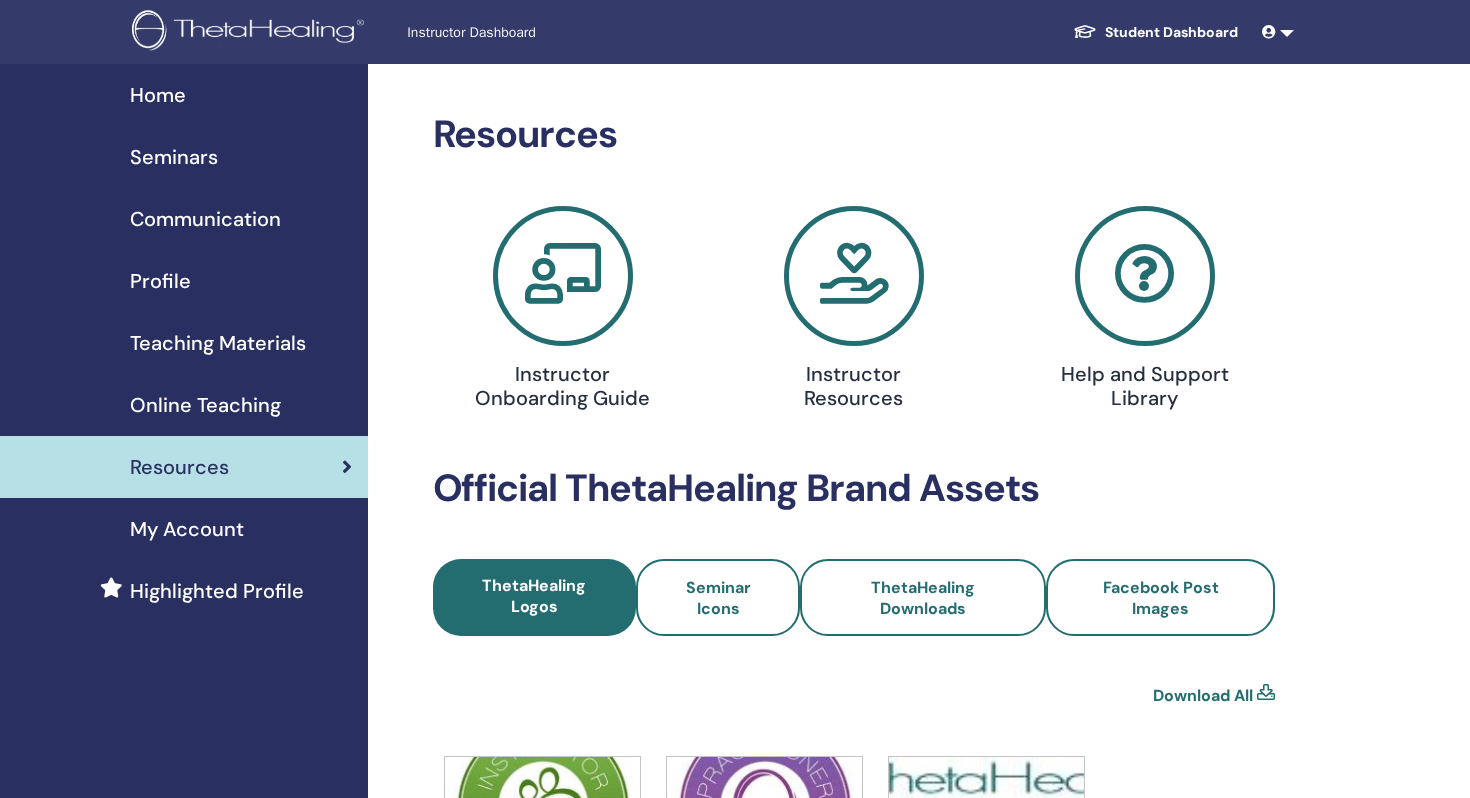 click on "Teaching Materials" at bounding box center [218, 343] 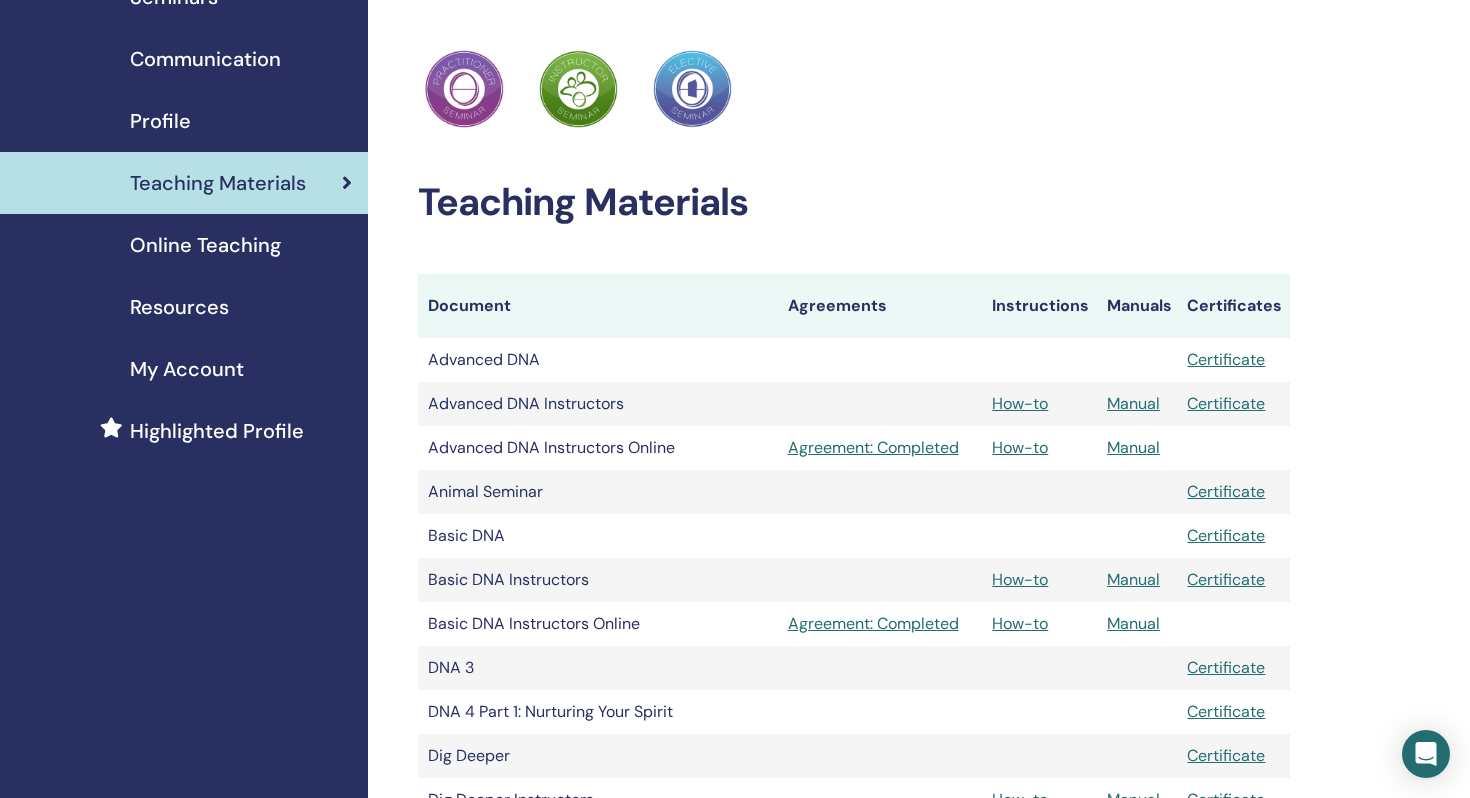 scroll, scrollTop: 161, scrollLeft: 0, axis: vertical 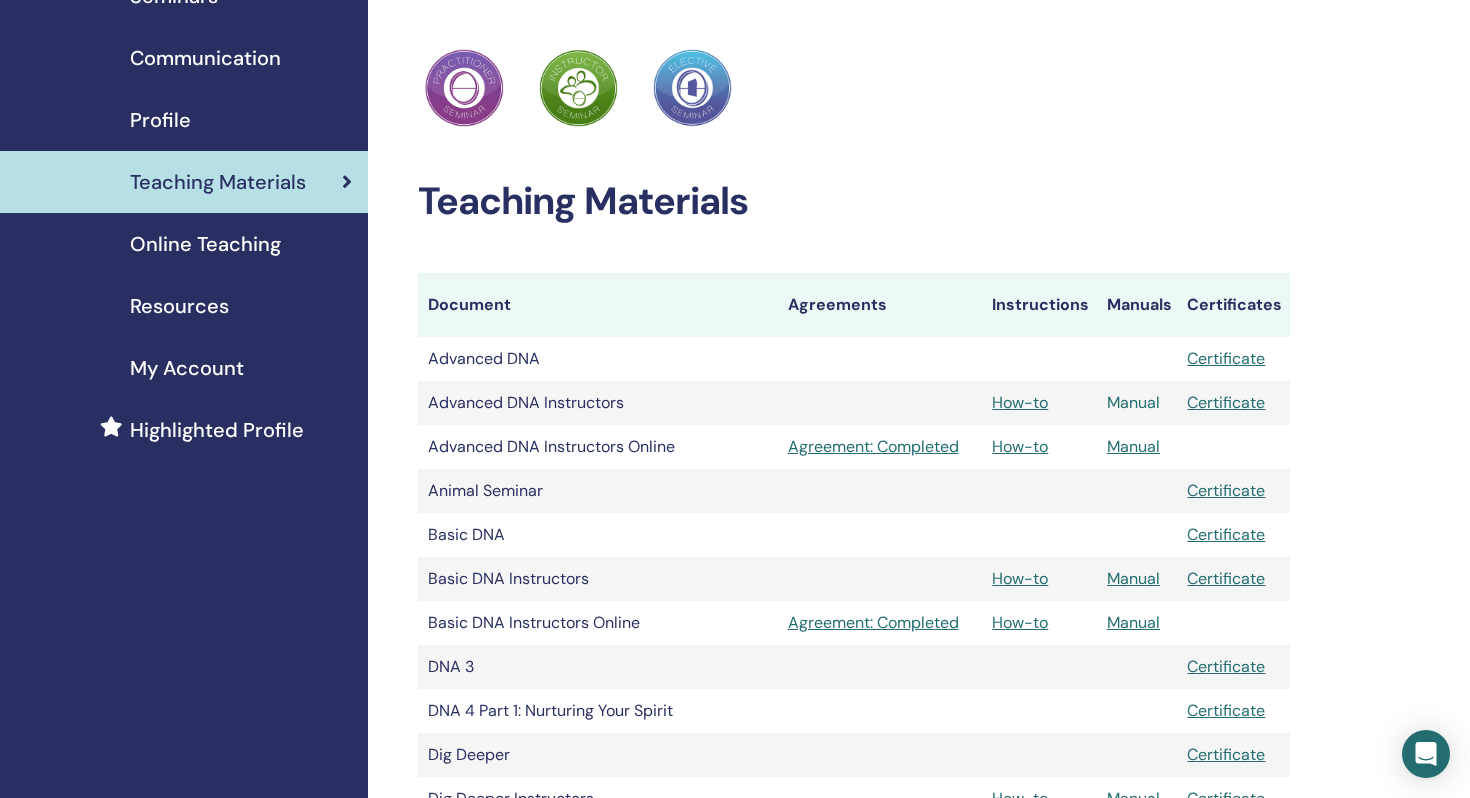 click on "Manual" at bounding box center [1133, 402] 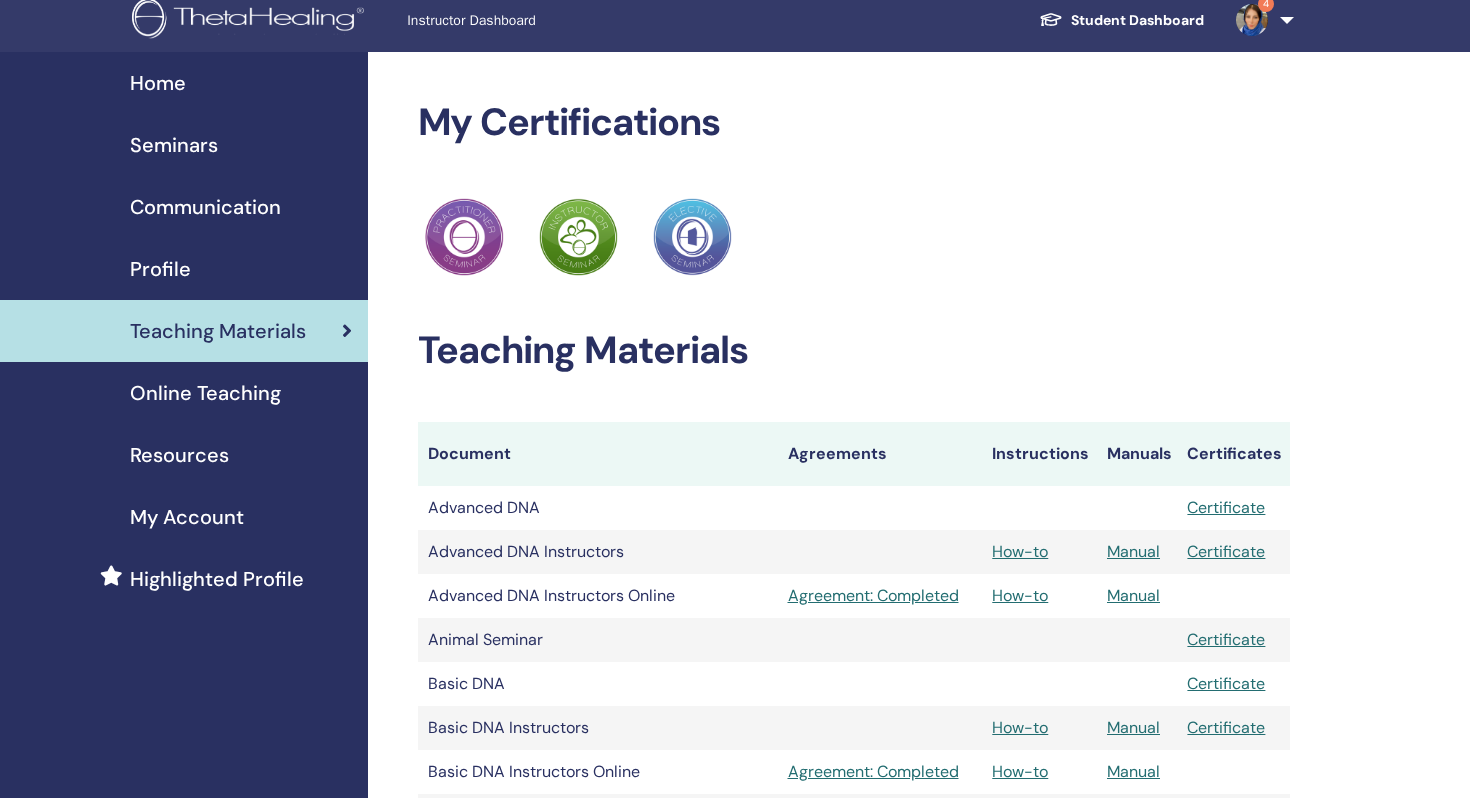 scroll, scrollTop: 0, scrollLeft: 0, axis: both 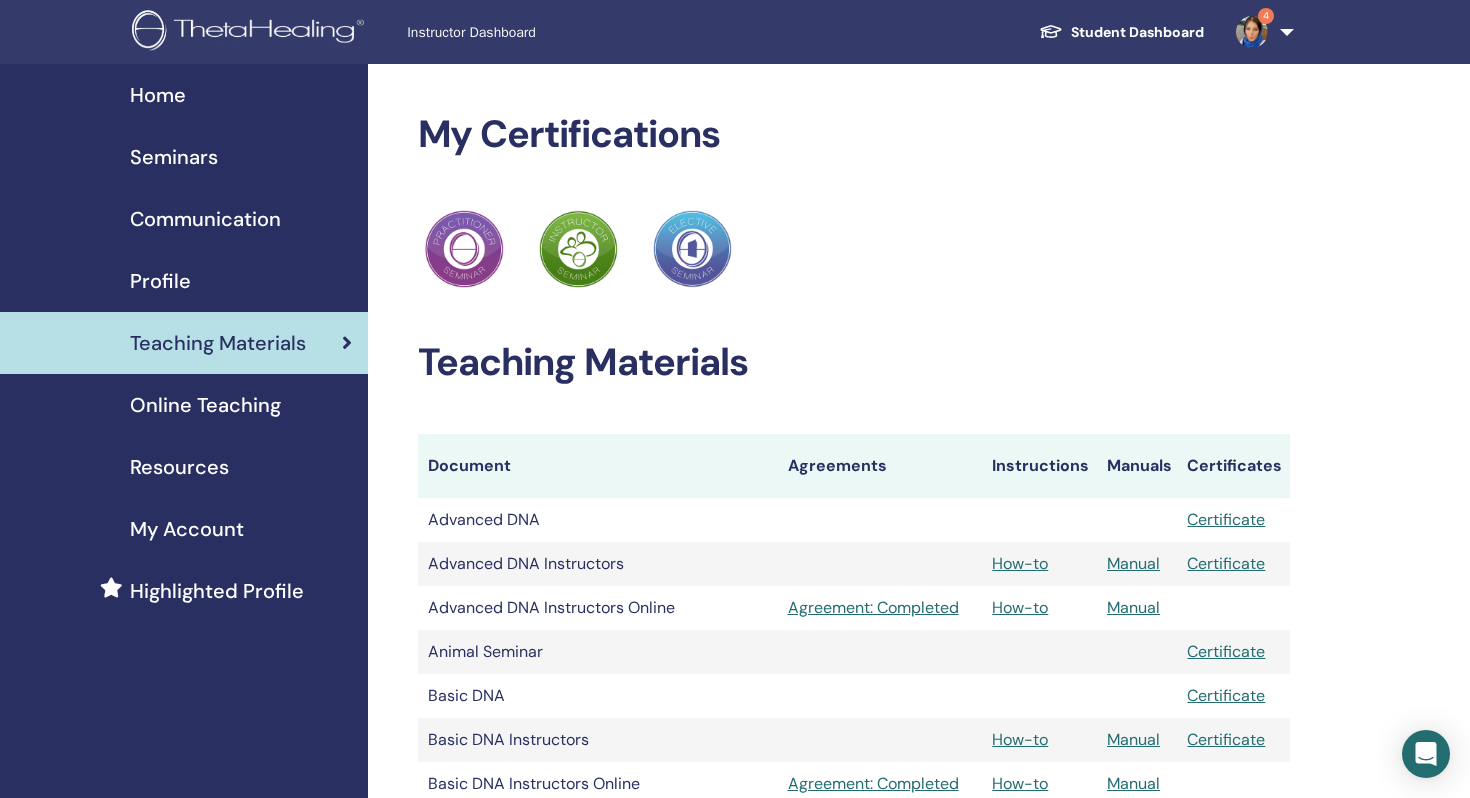 click at bounding box center [1252, 32] 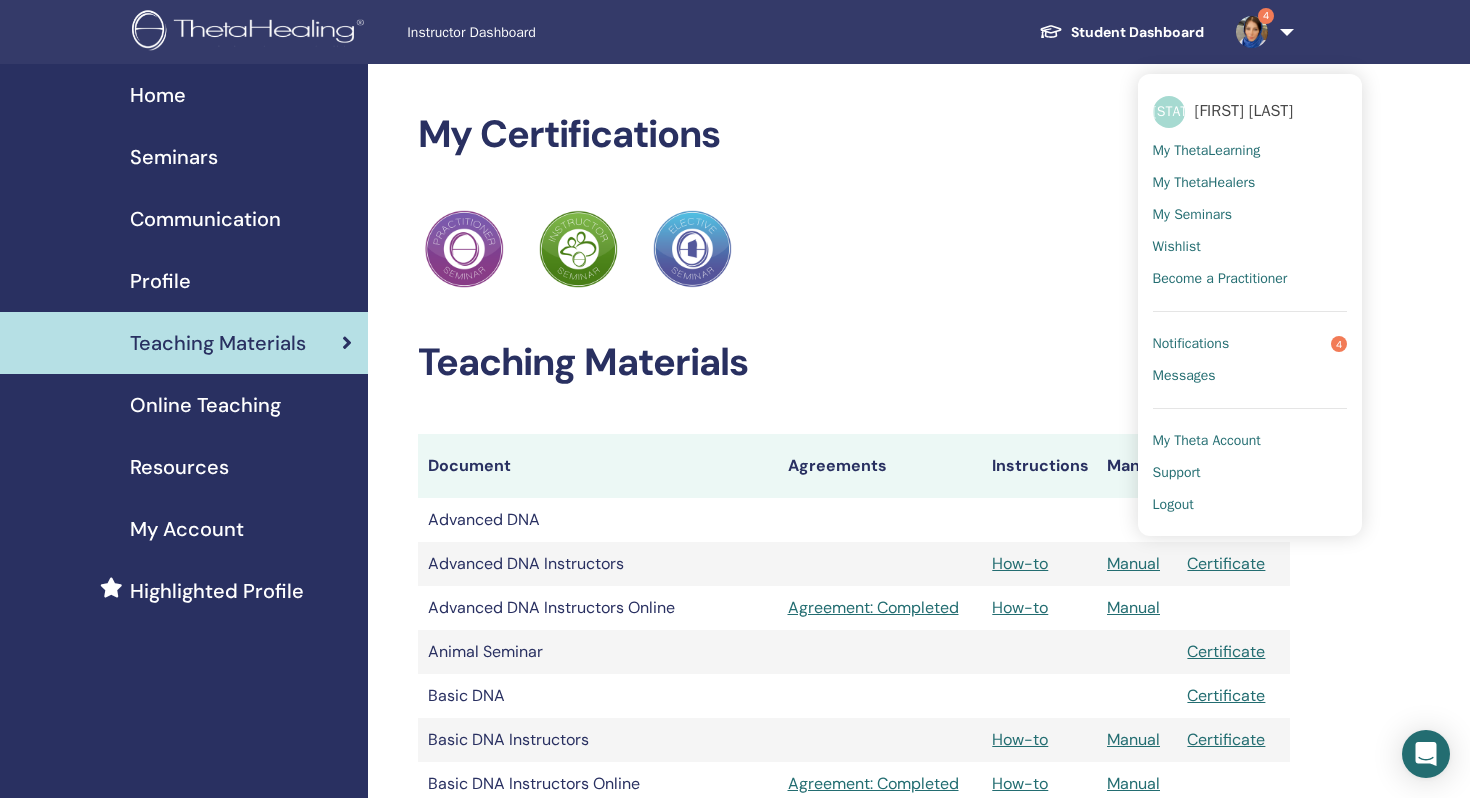 click on "ThetaHealing Practitioner
ThetaHealing Instructor
ThetaHealing Elective" at bounding box center [854, 249] 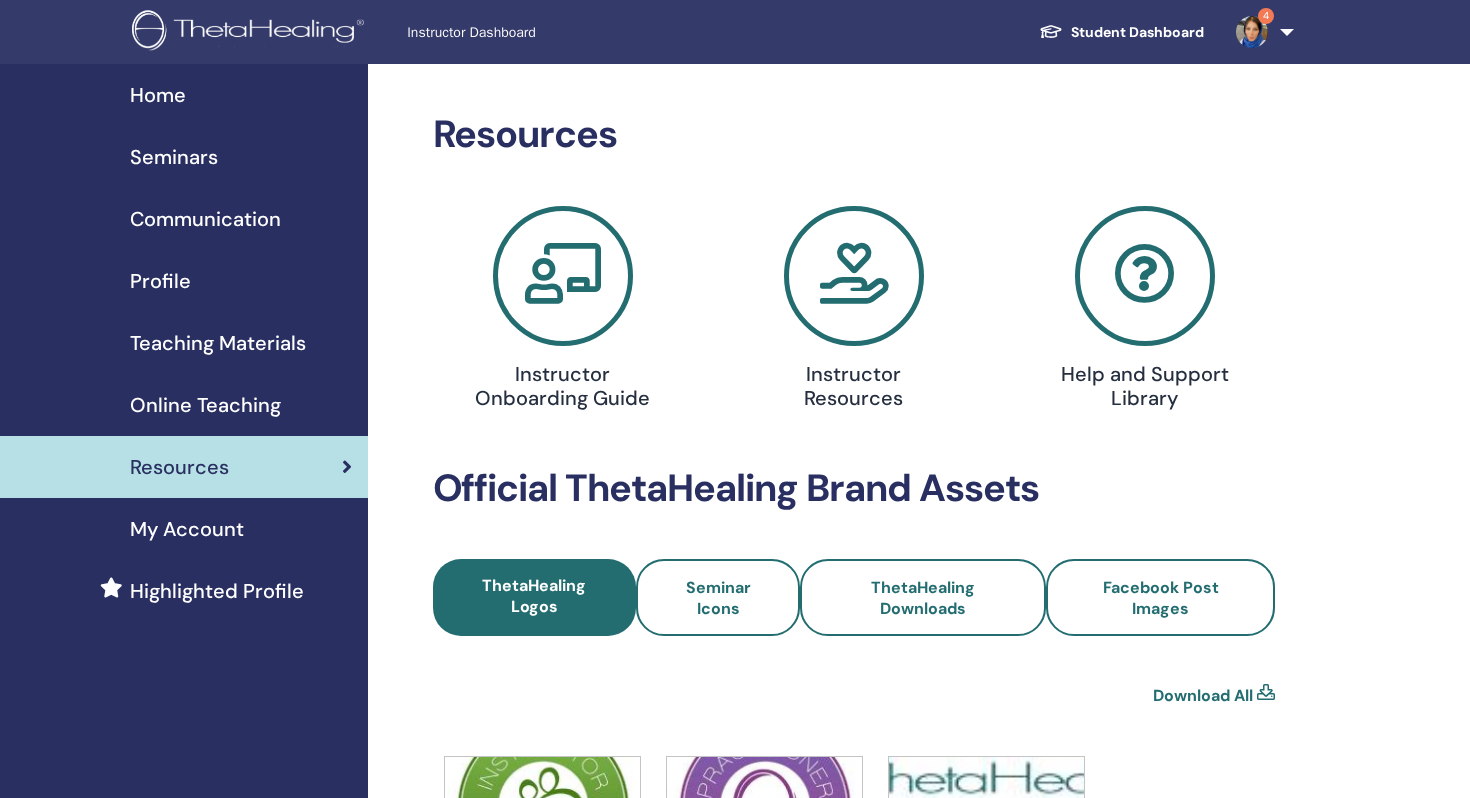 scroll, scrollTop: 0, scrollLeft: 0, axis: both 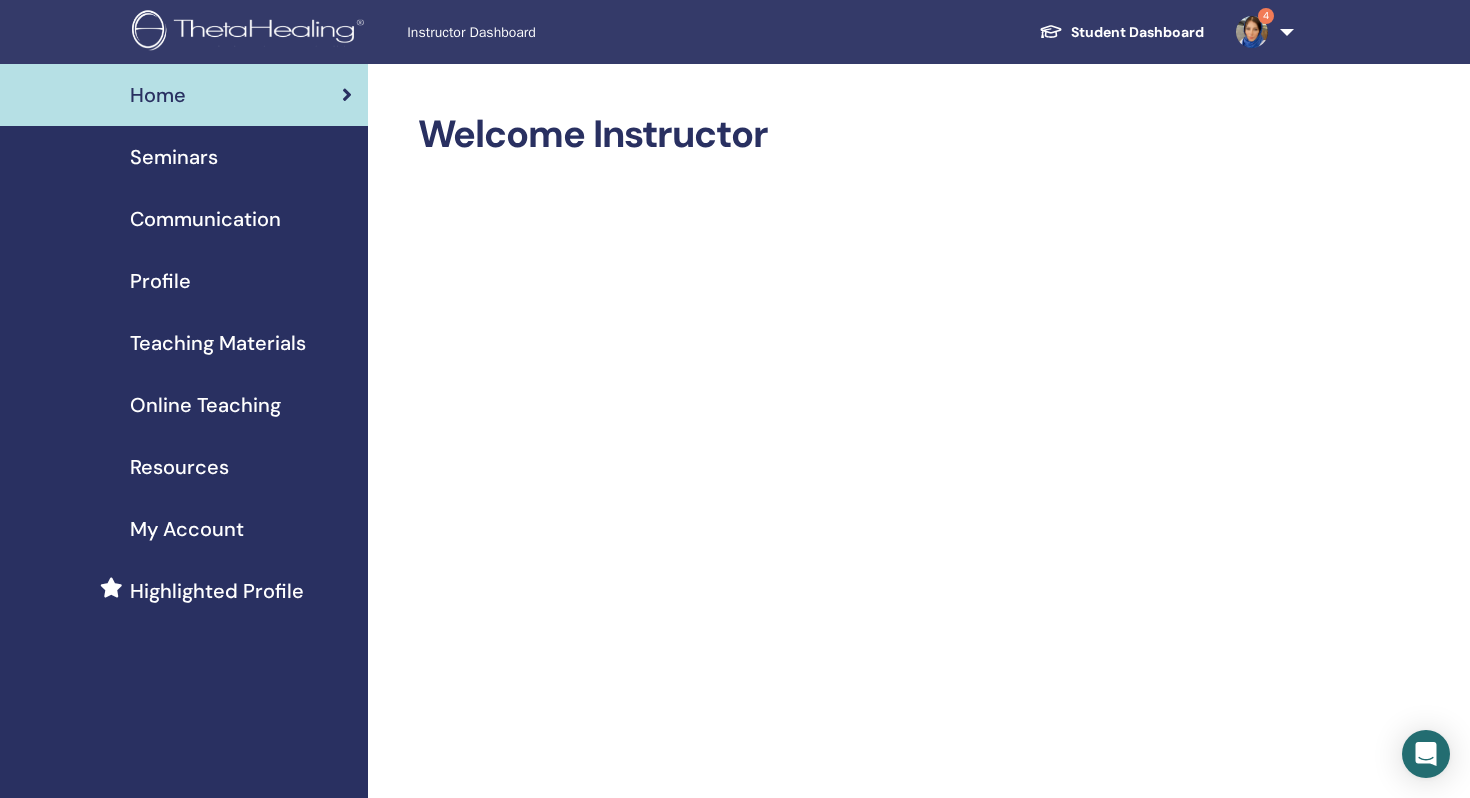 click on "Seminars" at bounding box center [184, 157] 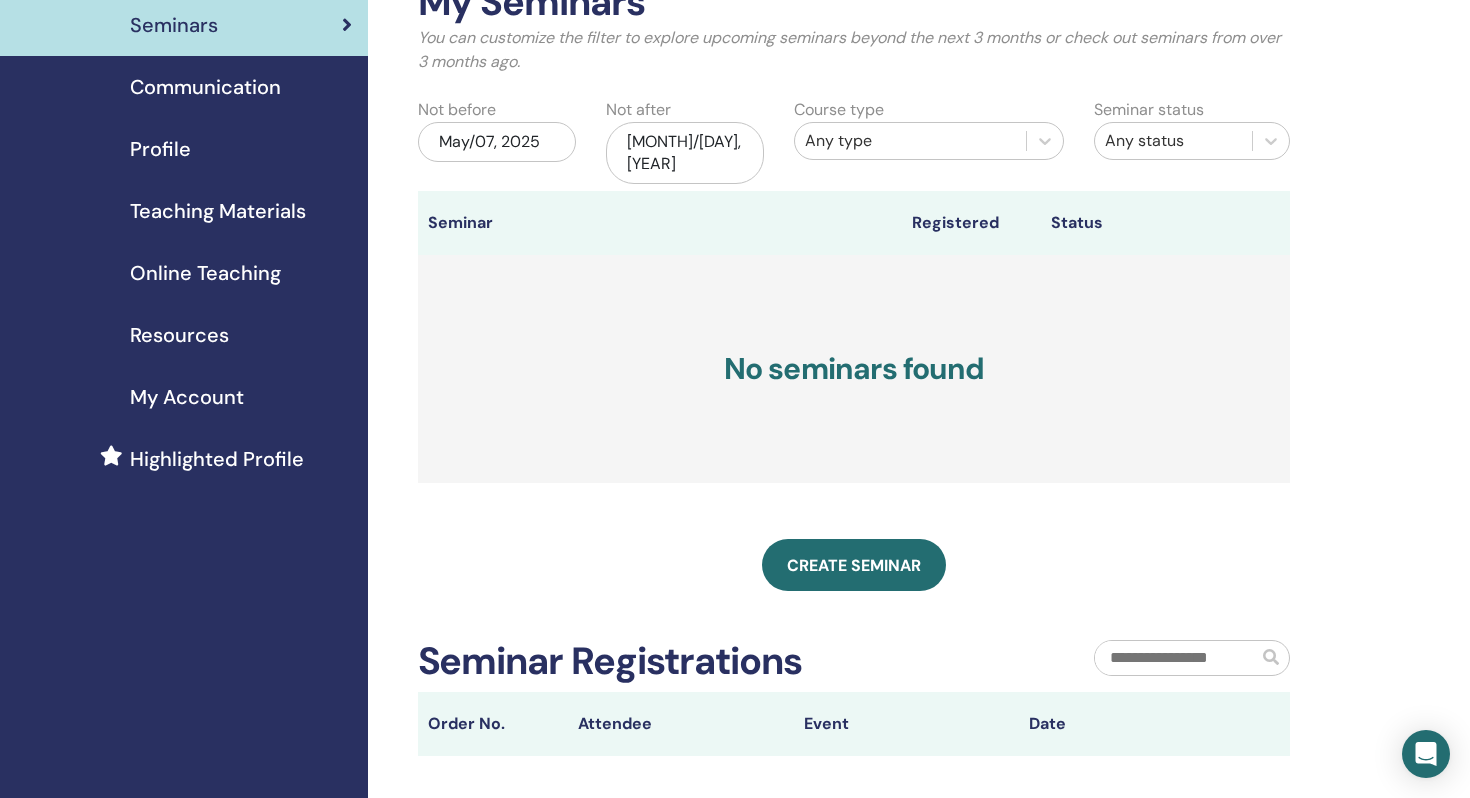 scroll, scrollTop: 124, scrollLeft: 0, axis: vertical 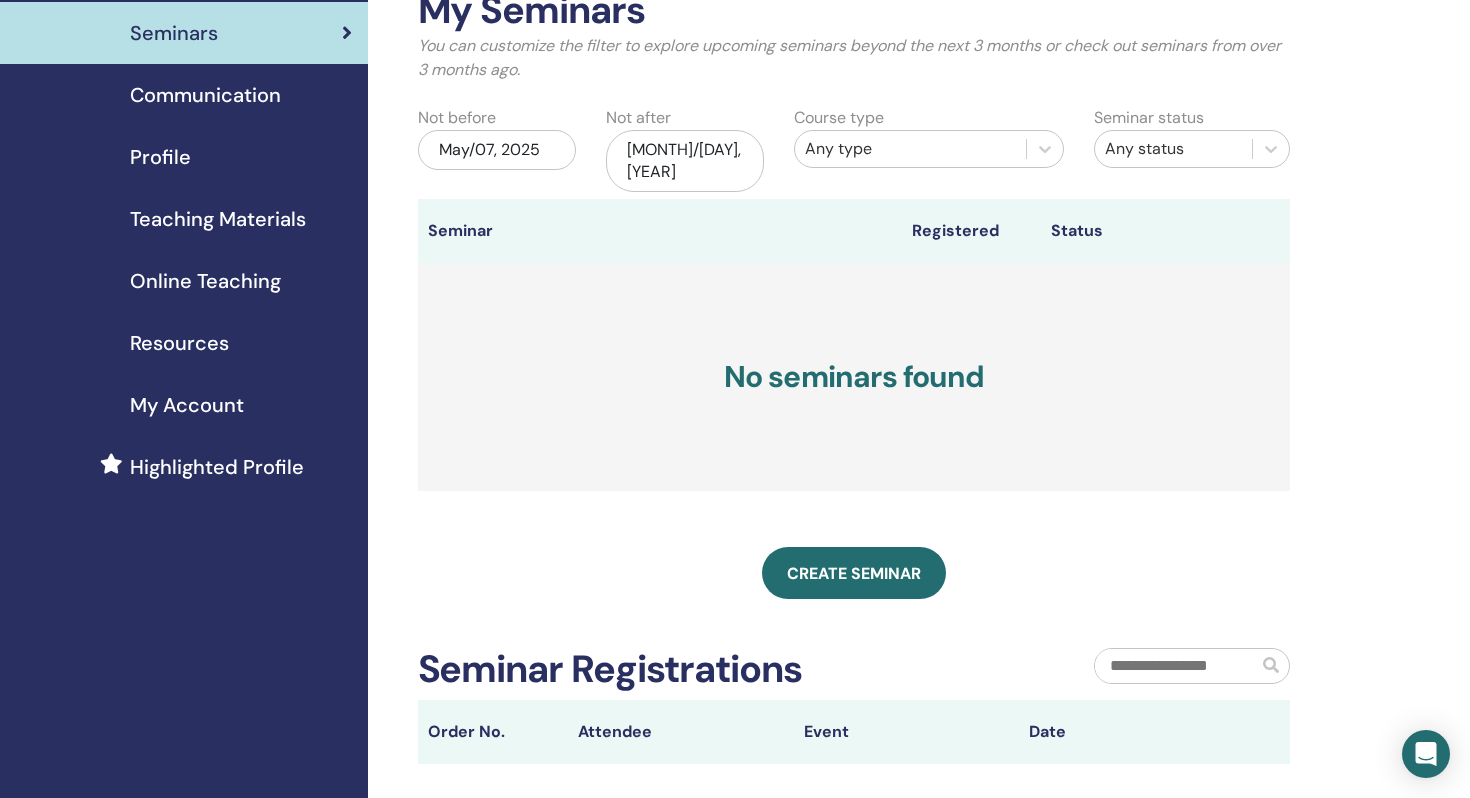 click on "Communication" at bounding box center (205, 95) 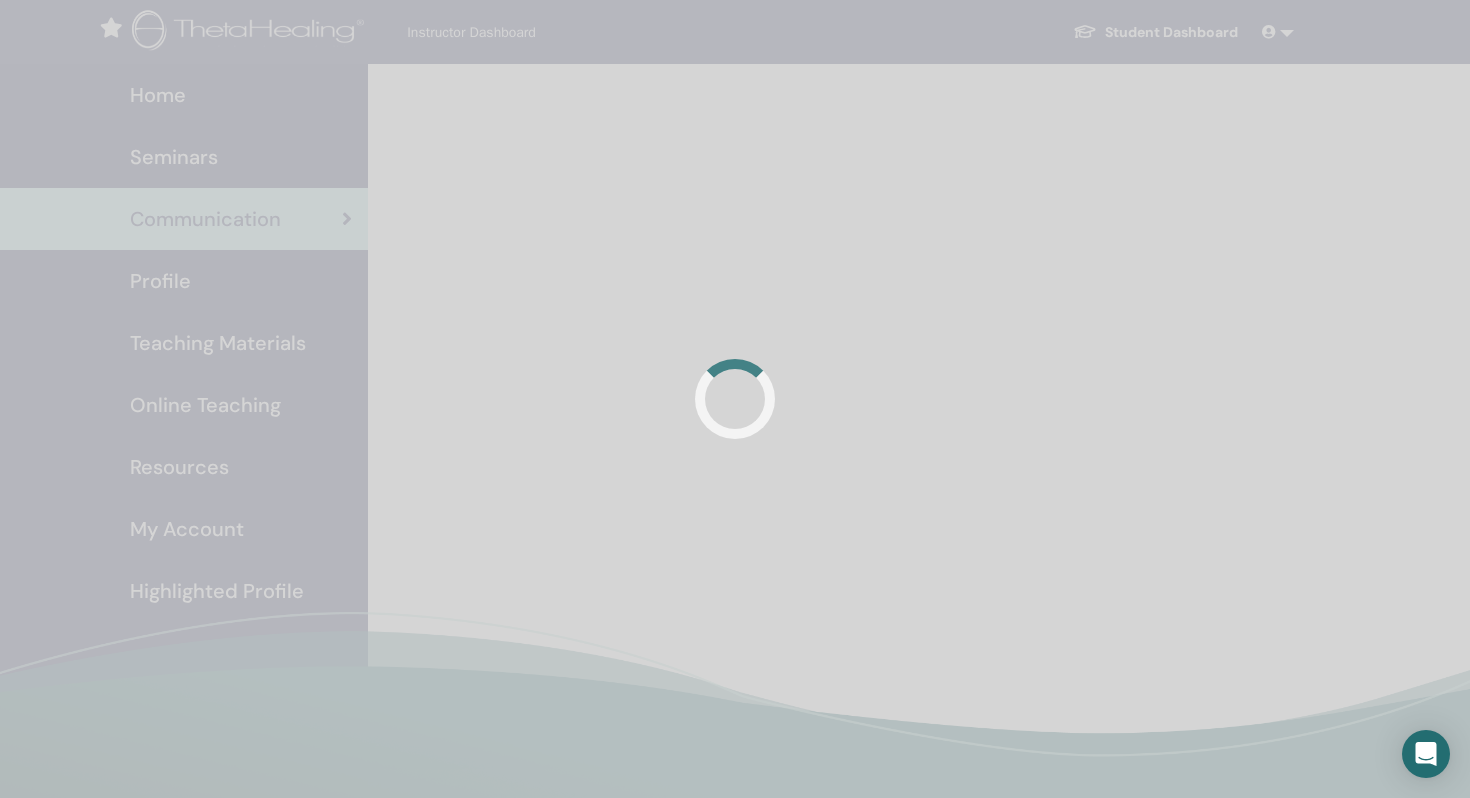scroll, scrollTop: 0, scrollLeft: 0, axis: both 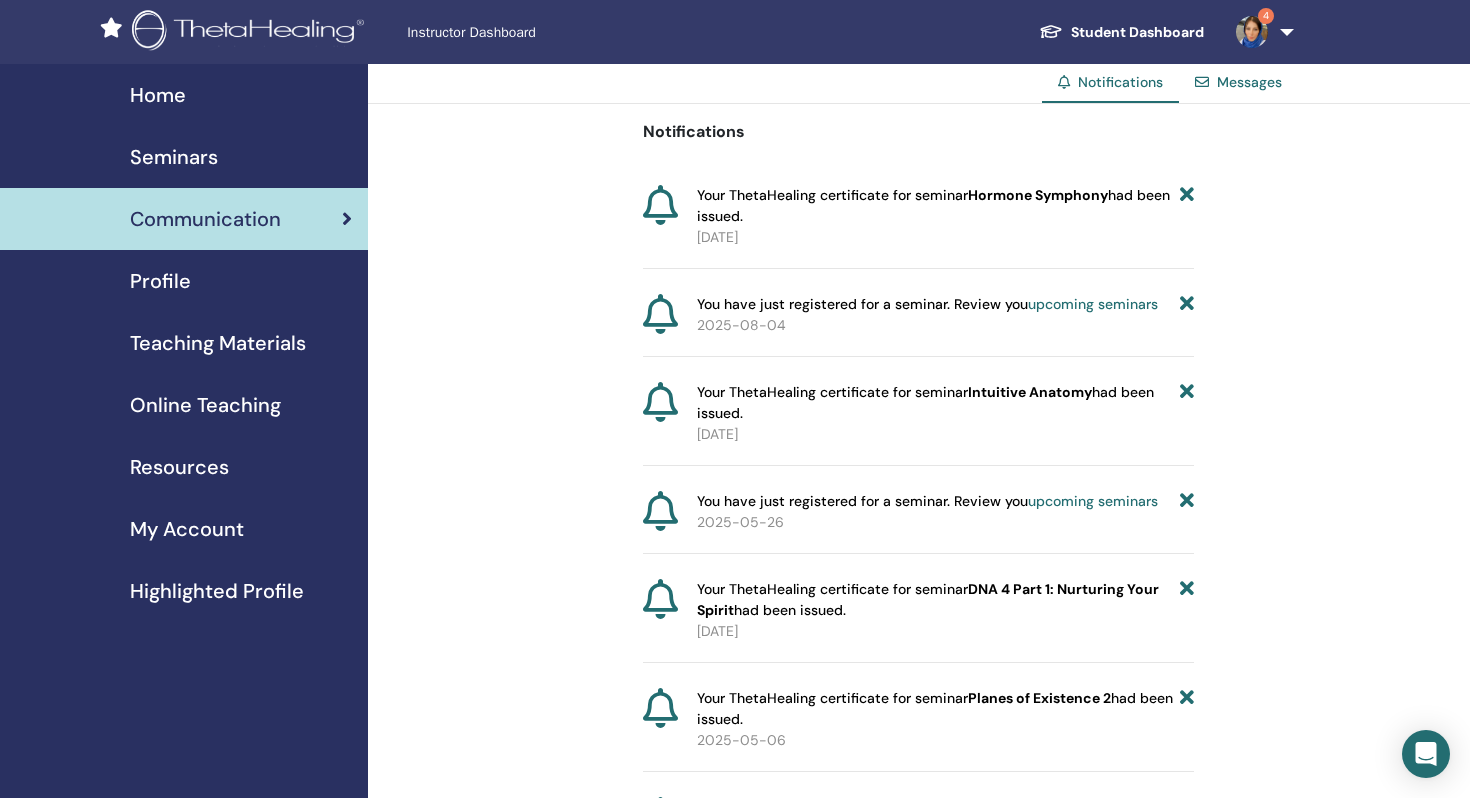 click on "Profile" at bounding box center (184, 281) 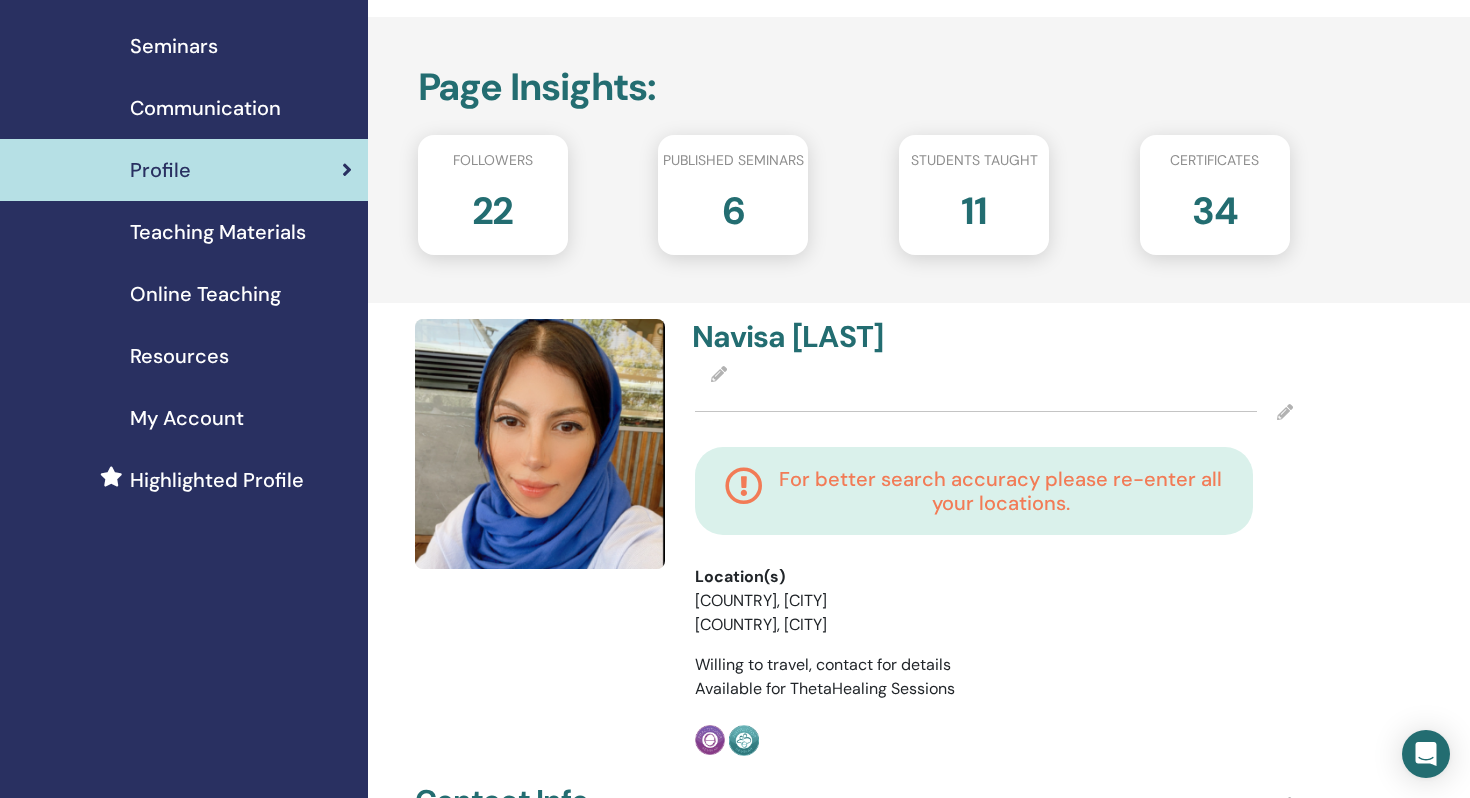 scroll, scrollTop: 0, scrollLeft: 0, axis: both 